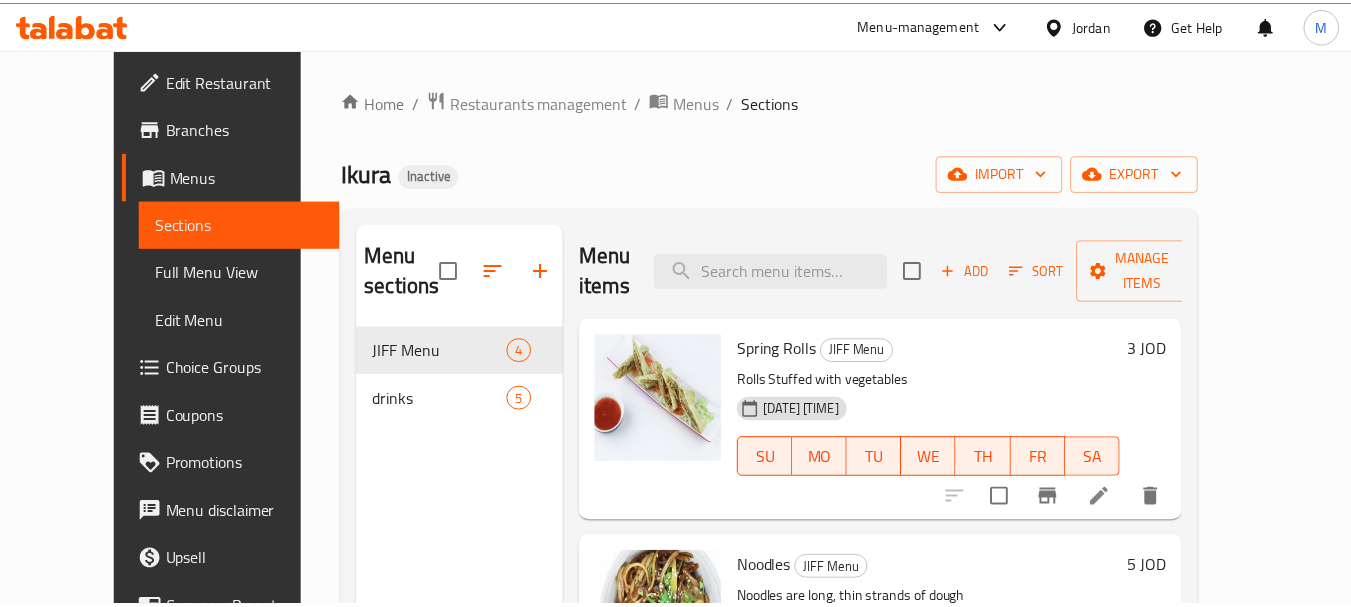 scroll, scrollTop: 0, scrollLeft: 0, axis: both 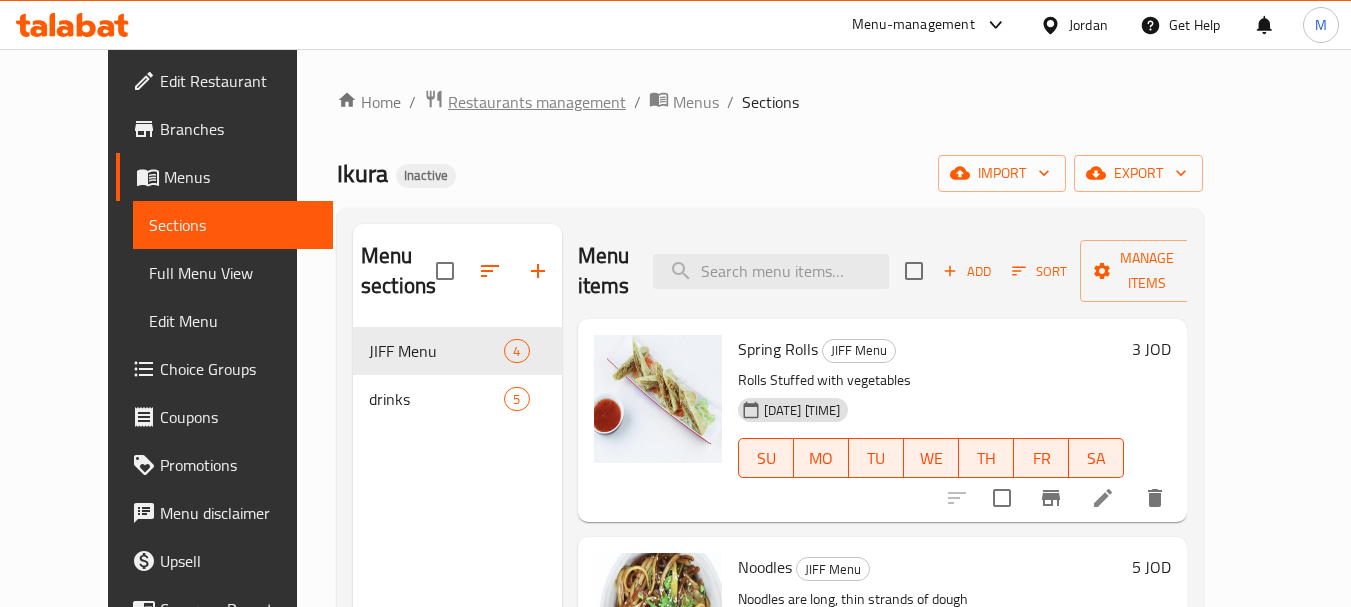 click on "Restaurants management" at bounding box center [537, 102] 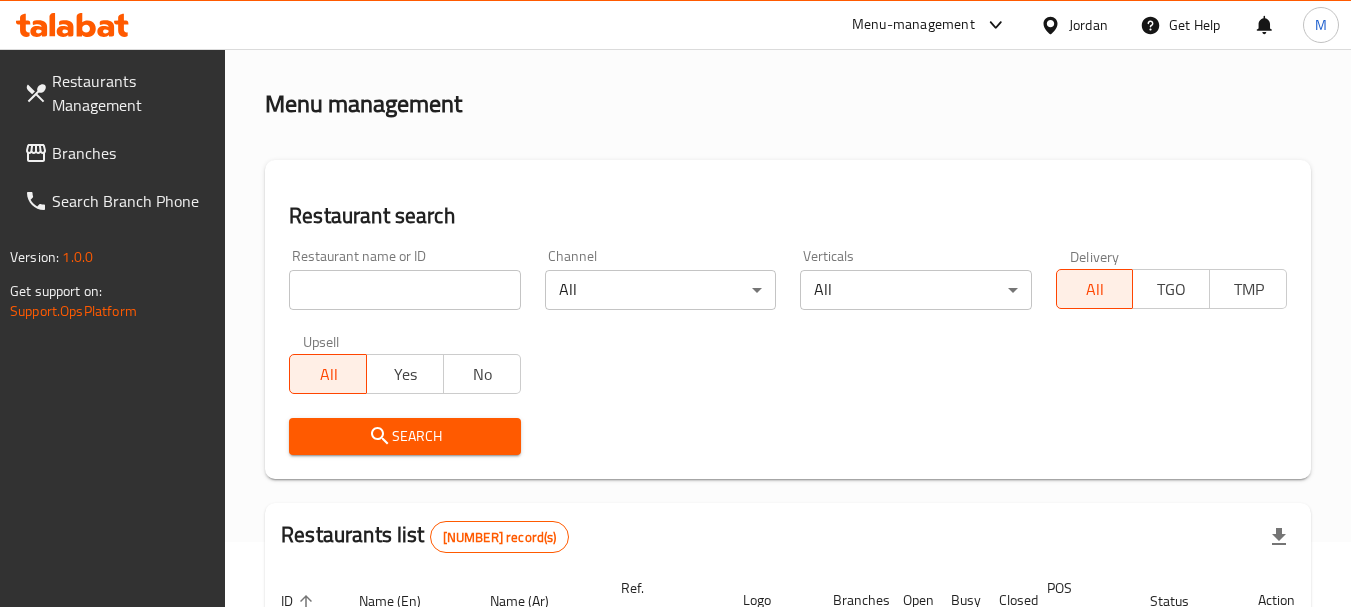scroll, scrollTop: 100, scrollLeft: 0, axis: vertical 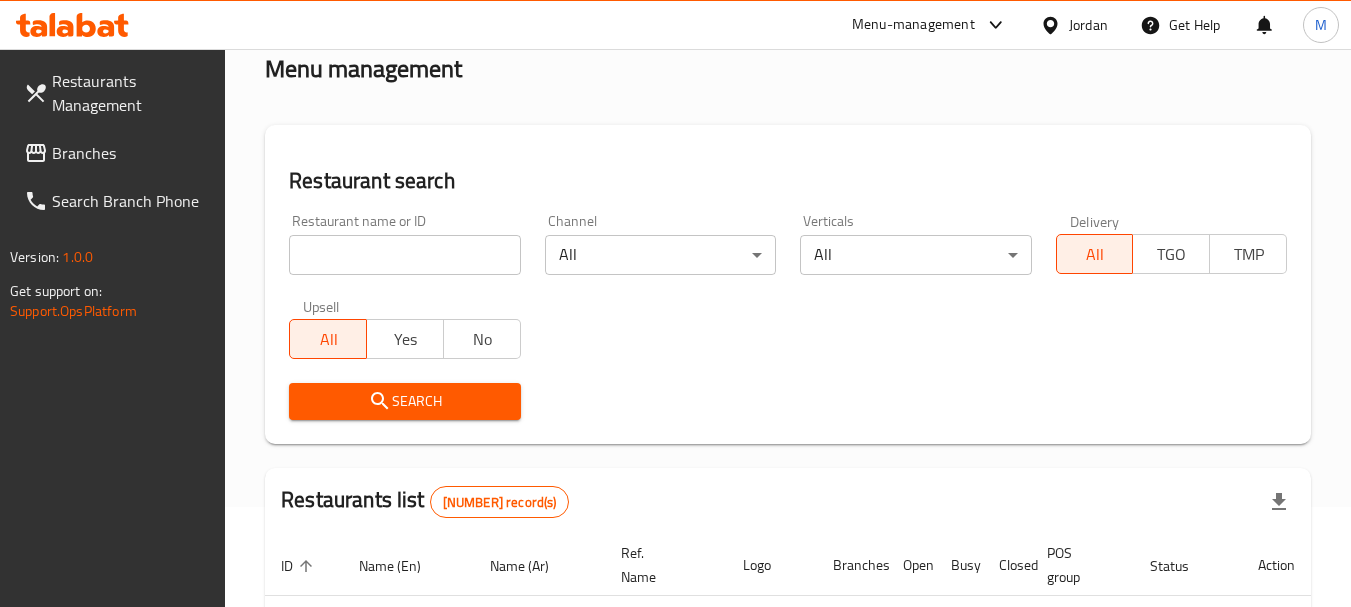 click on "Jordan" at bounding box center [1088, 25] 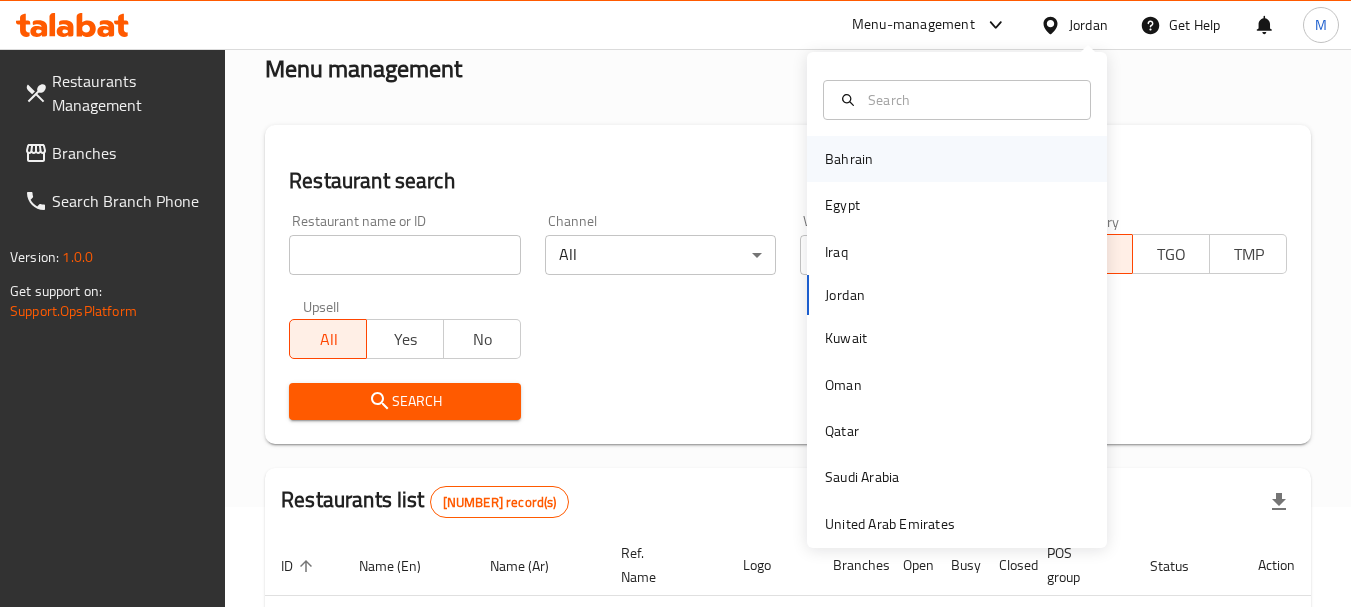 click on "Bahrain" at bounding box center (957, 159) 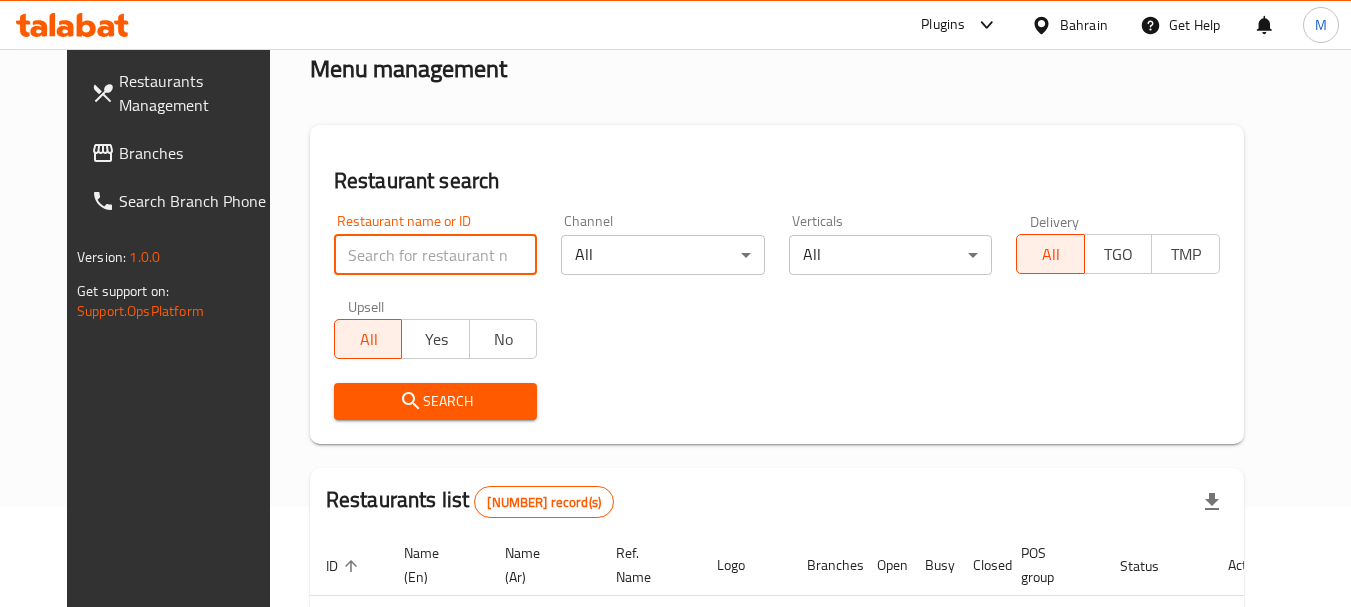 paste on "SHAWARMA O SAUCE" 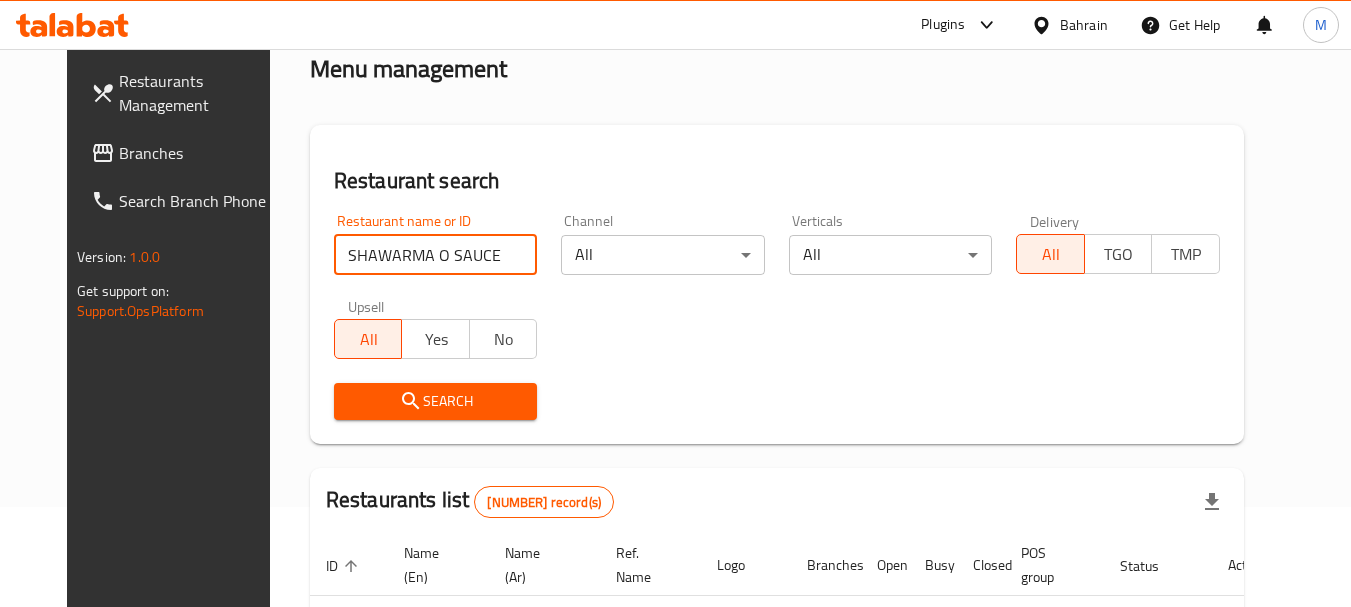 type on "SHAWARMA O SAUCE" 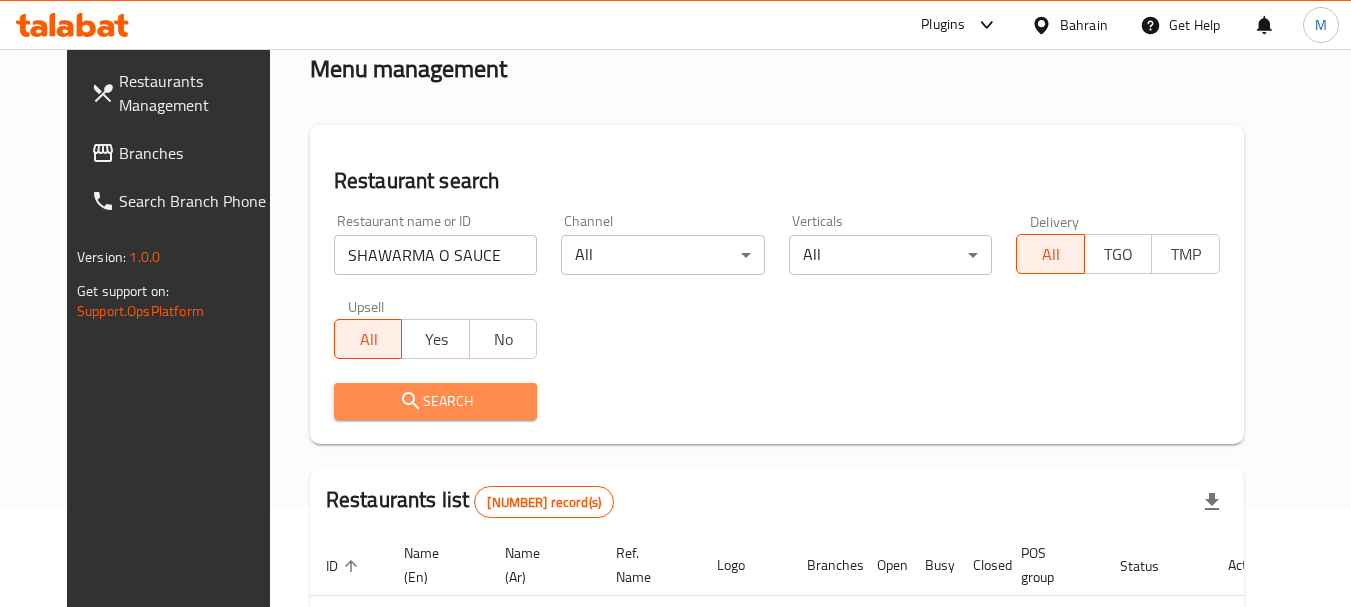 click on "Search" at bounding box center (436, 401) 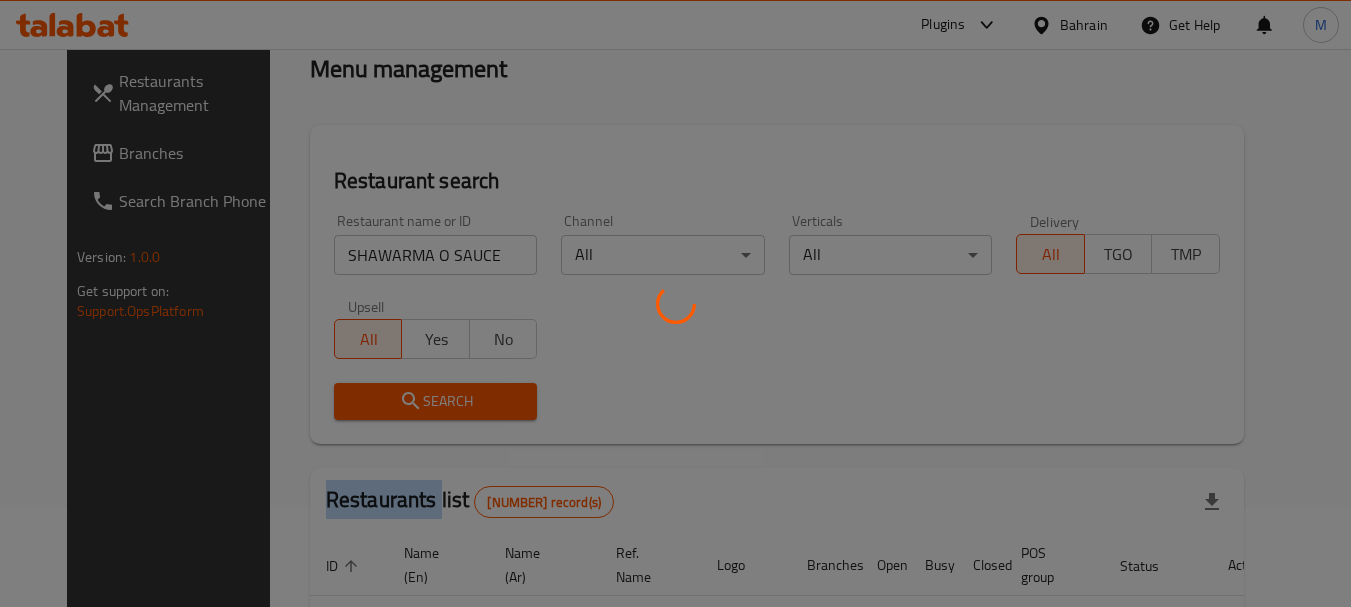 click at bounding box center [675, 303] 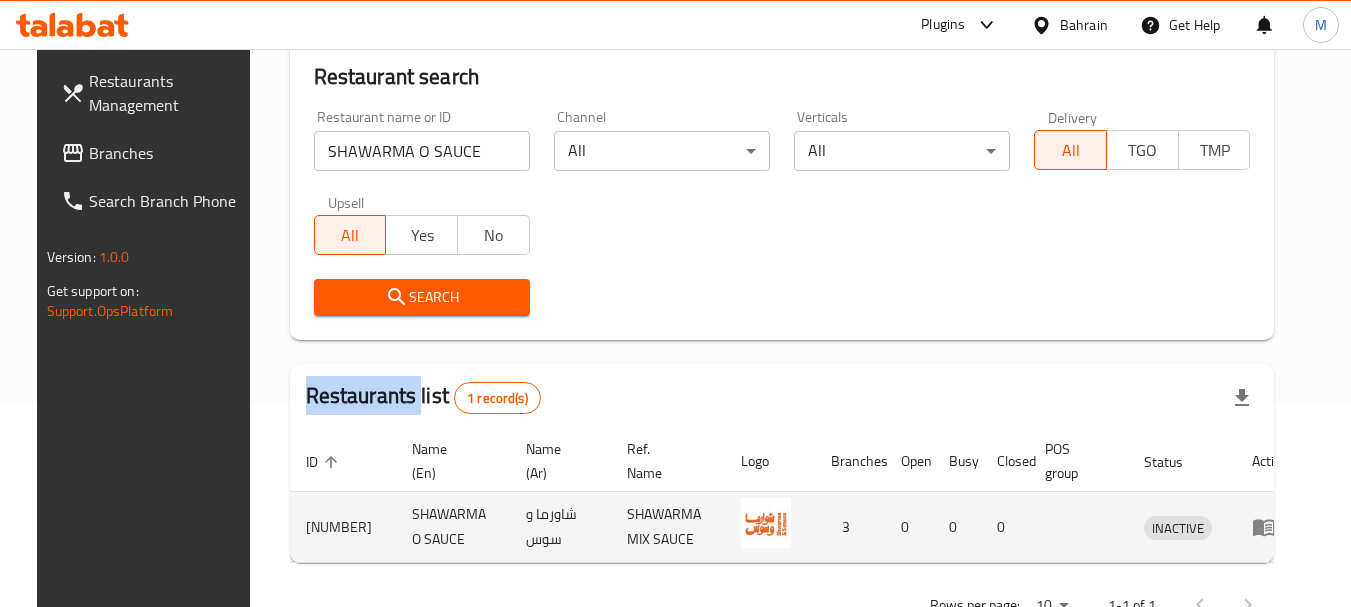 scroll, scrollTop: 268, scrollLeft: 0, axis: vertical 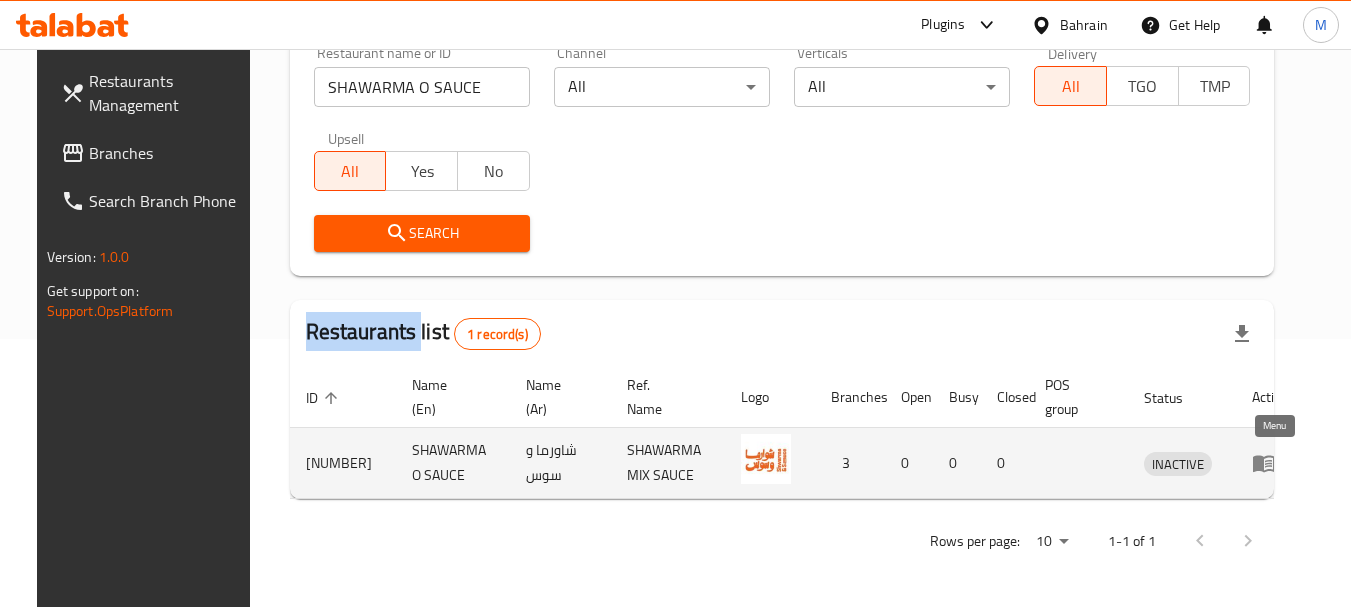 click 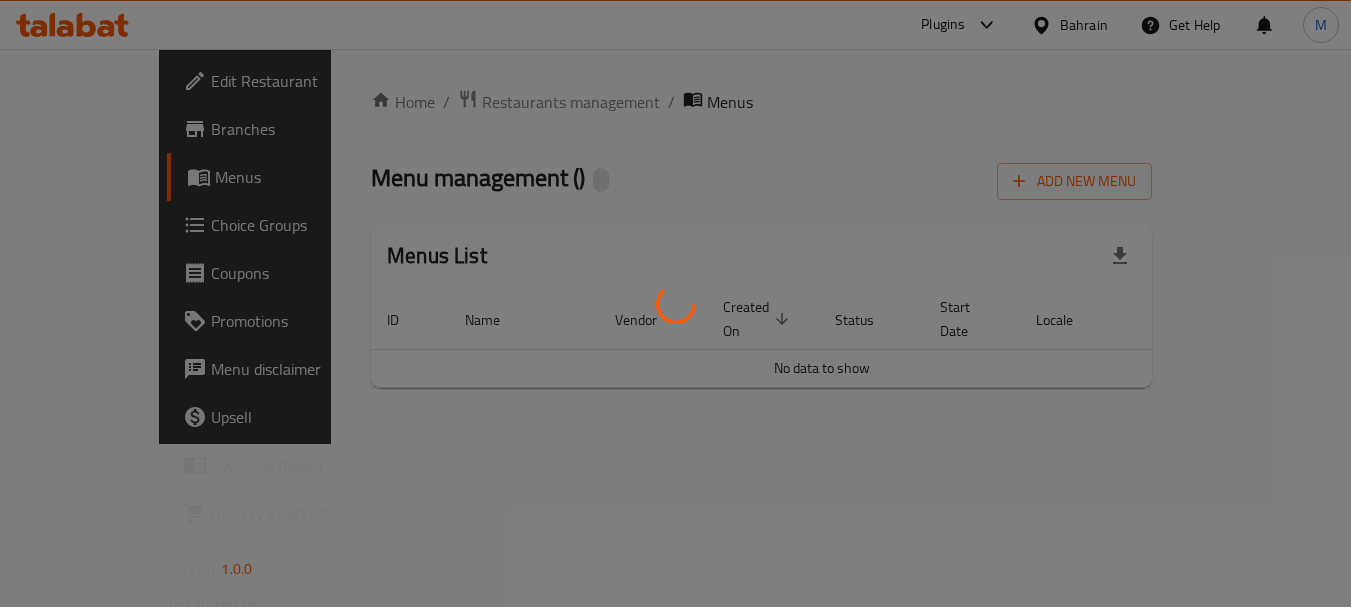 scroll, scrollTop: 0, scrollLeft: 0, axis: both 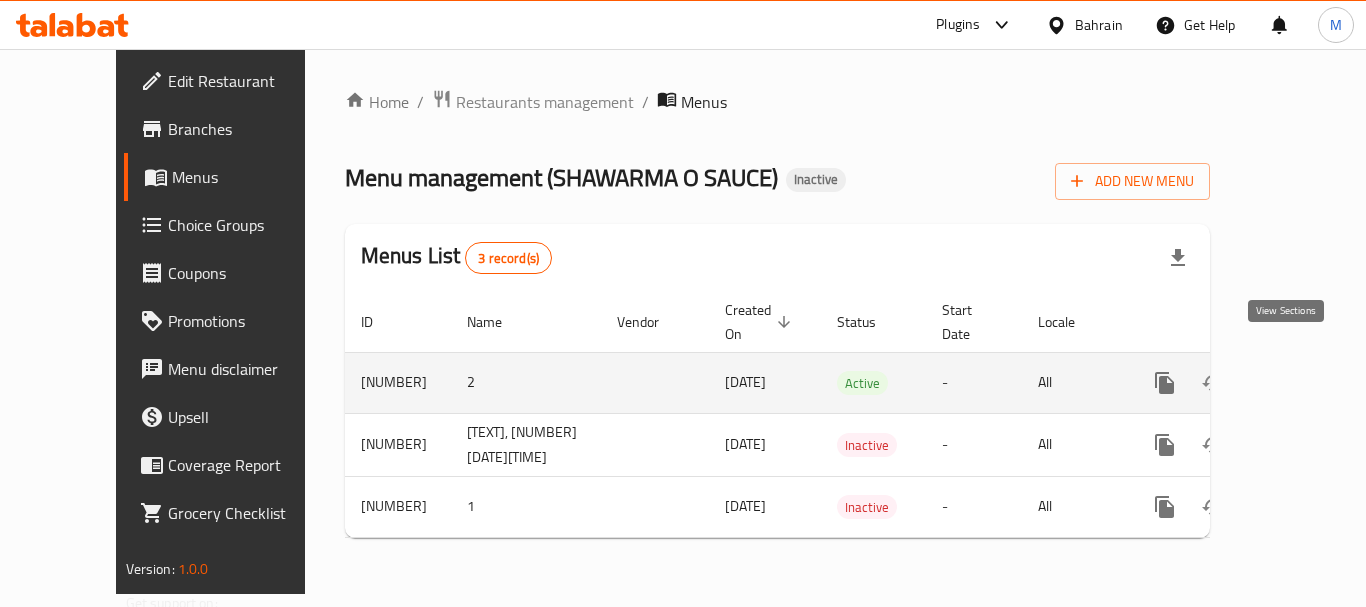 click 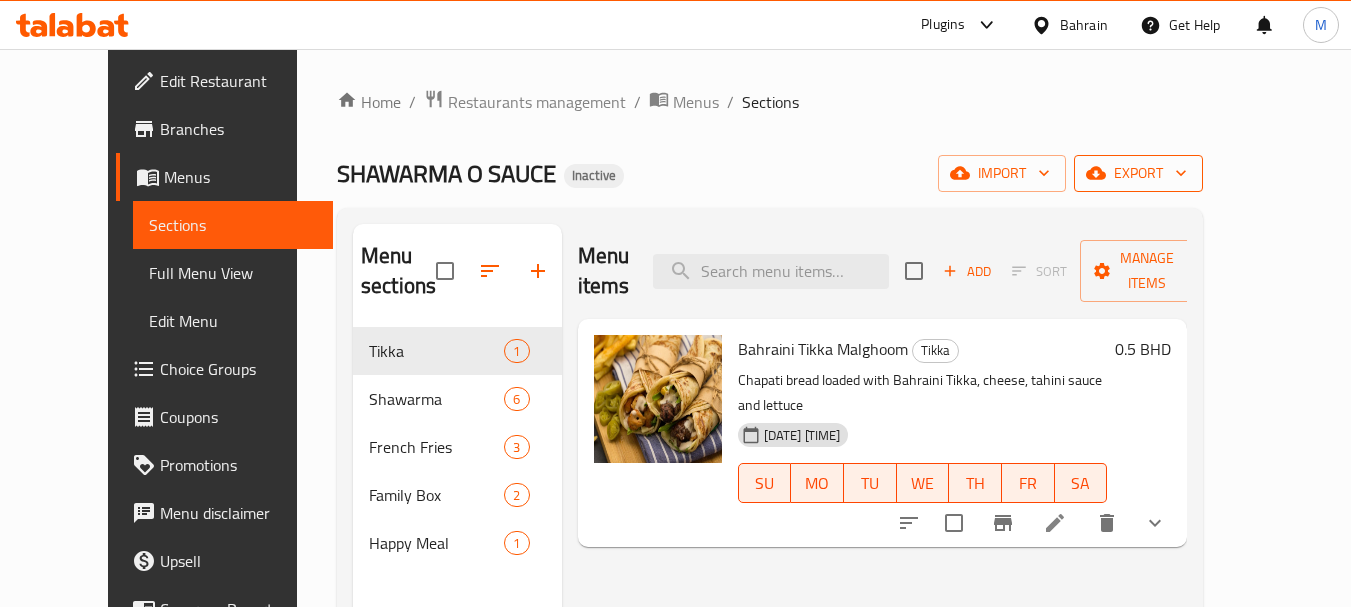click on "export" at bounding box center (1138, 173) 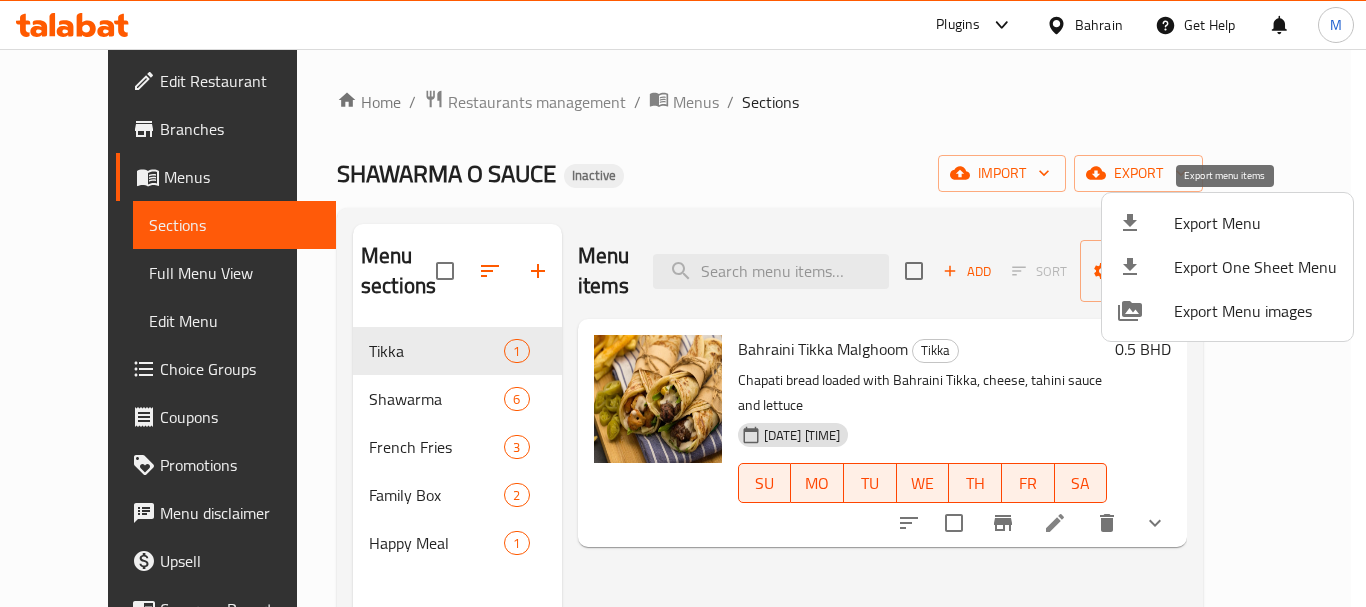 click on "Export Menu" at bounding box center [1255, 223] 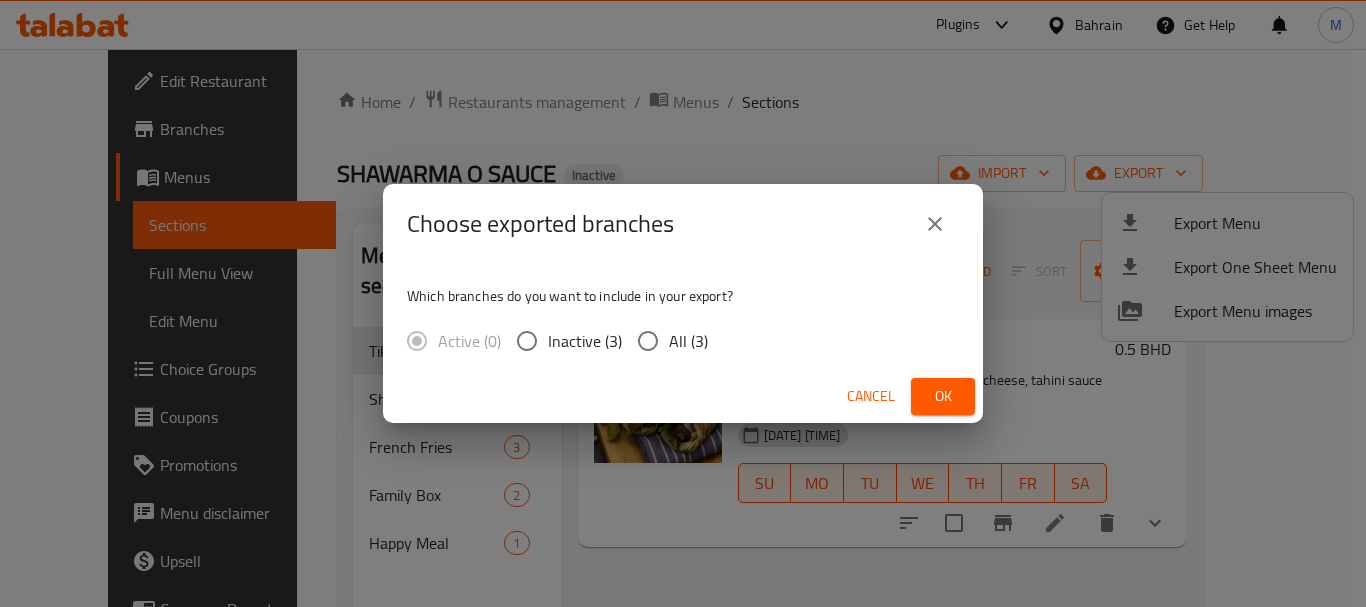 click on "All (3)" at bounding box center (648, 341) 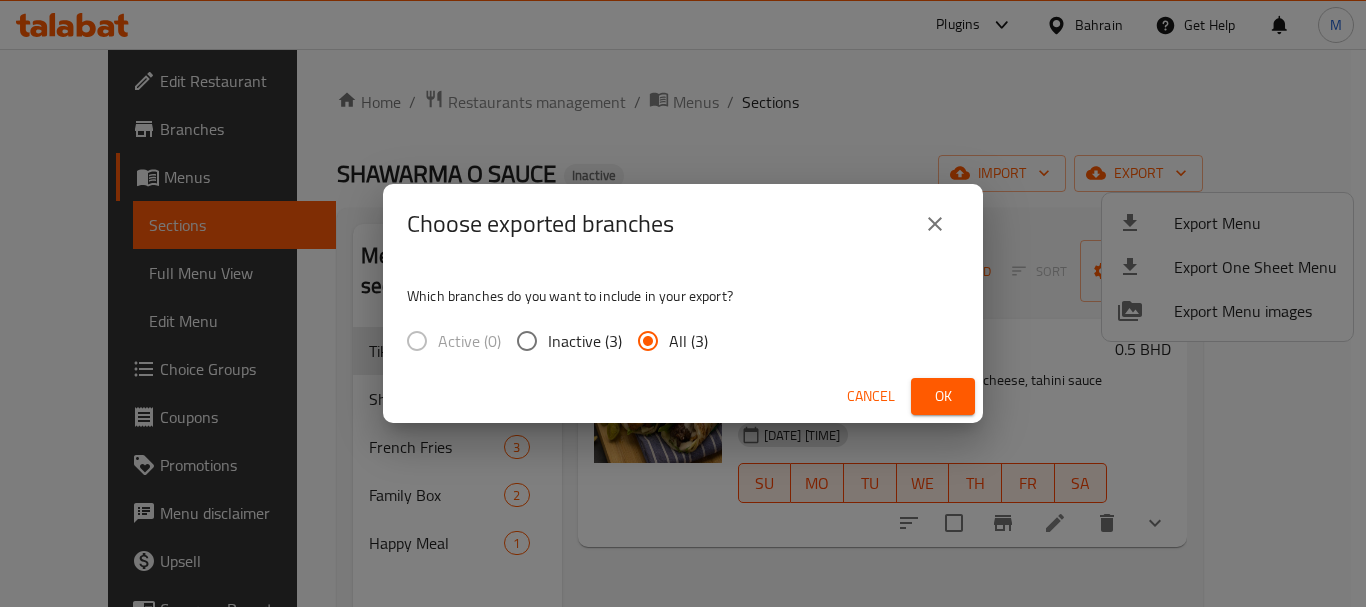 drag, startPoint x: 948, startPoint y: 414, endPoint x: 942, endPoint y: 402, distance: 13.416408 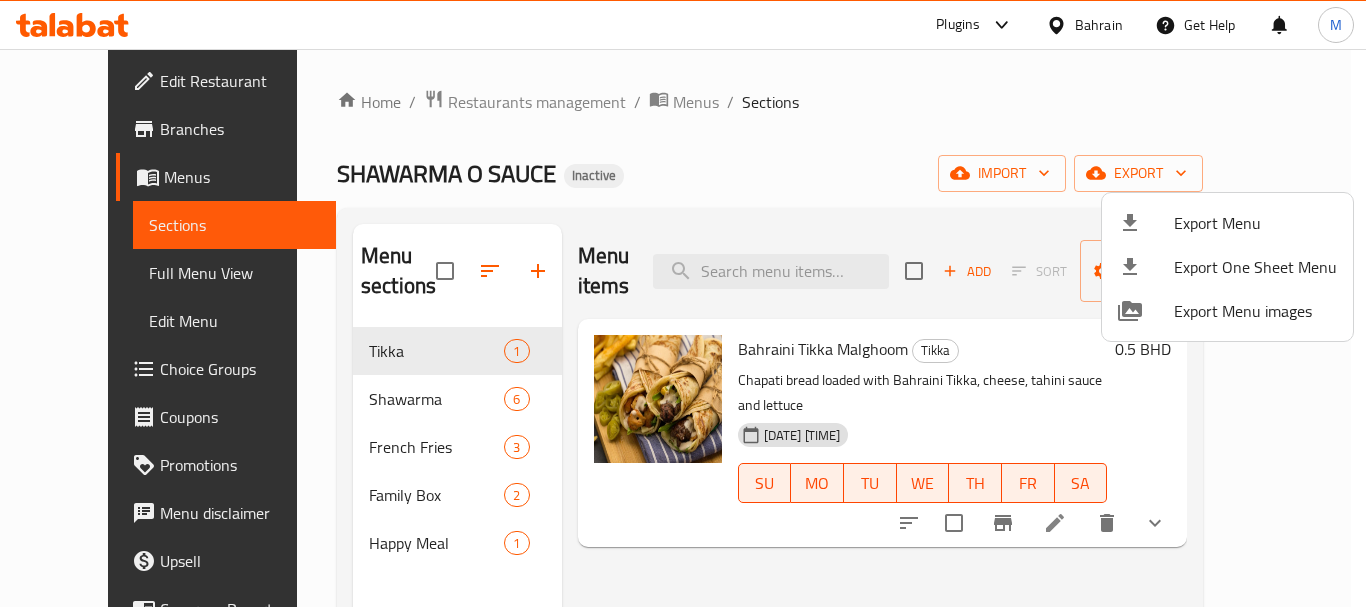 drag, startPoint x: 770, startPoint y: 120, endPoint x: 717, endPoint y: 202, distance: 97.637085 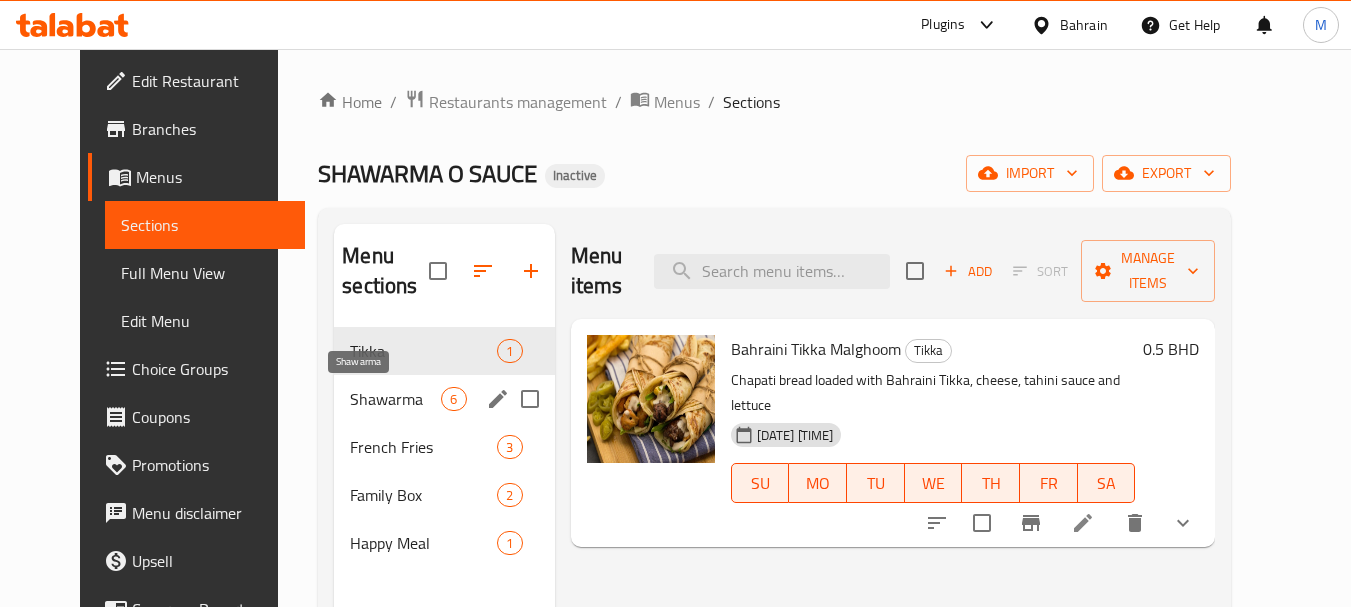 drag, startPoint x: 374, startPoint y: 393, endPoint x: 350, endPoint y: 450, distance: 61.846584 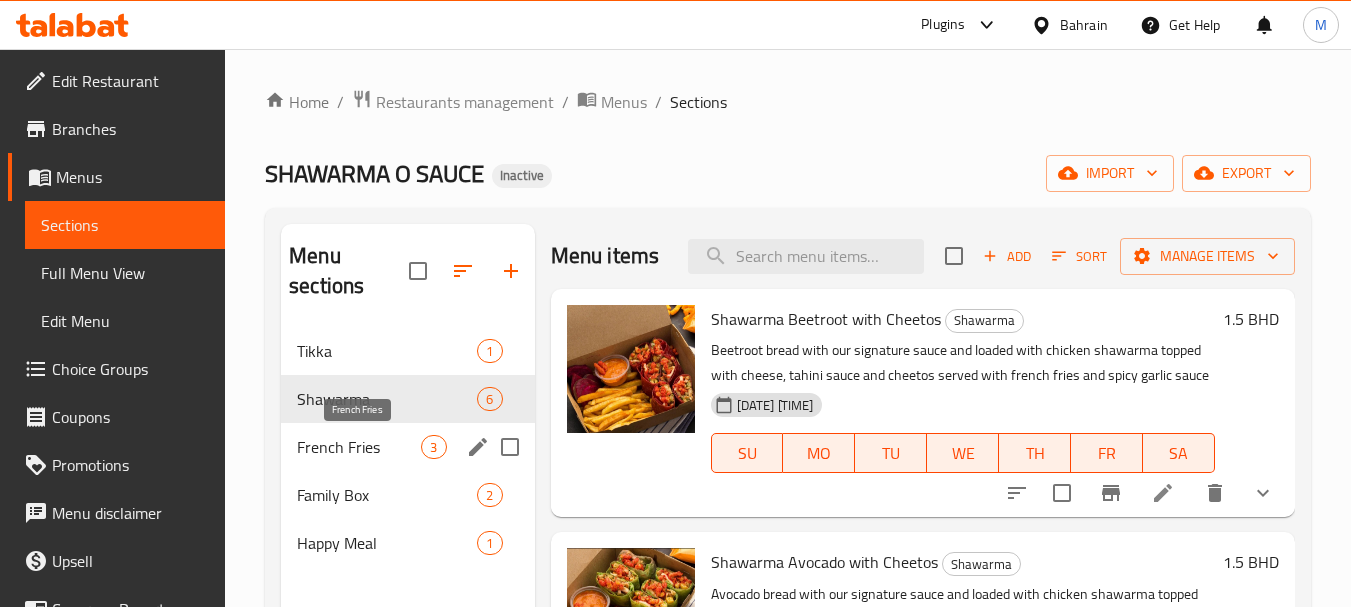 click on "French Fries" at bounding box center [359, 447] 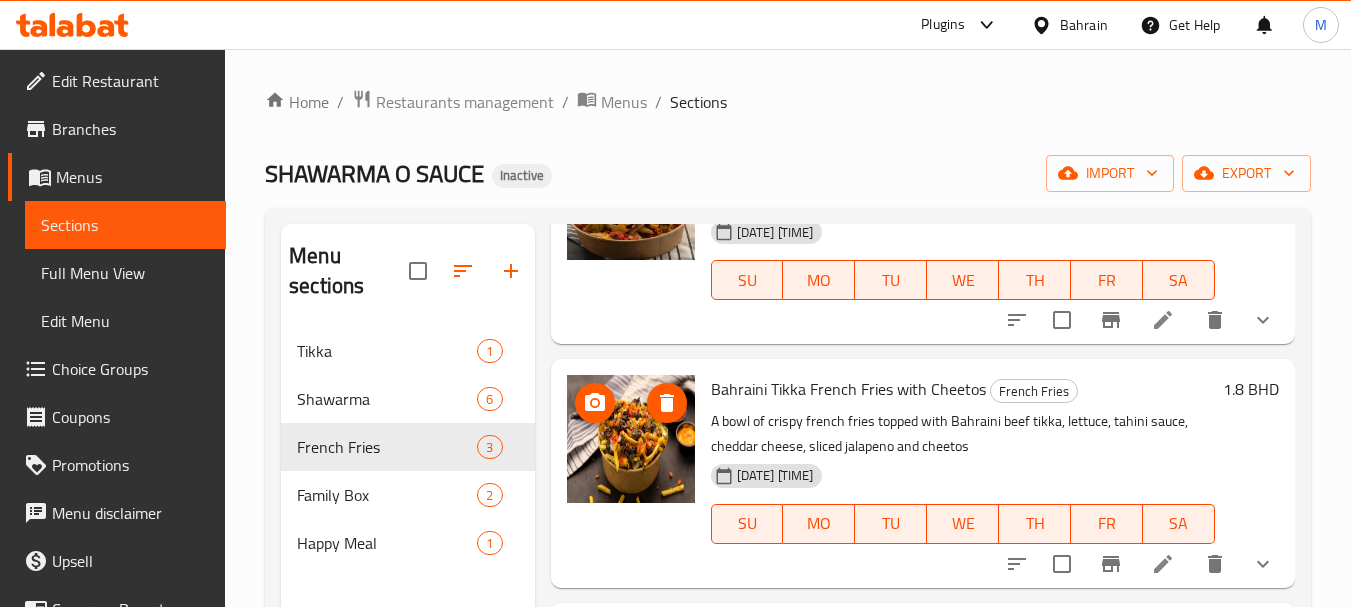 scroll, scrollTop: 203, scrollLeft: 0, axis: vertical 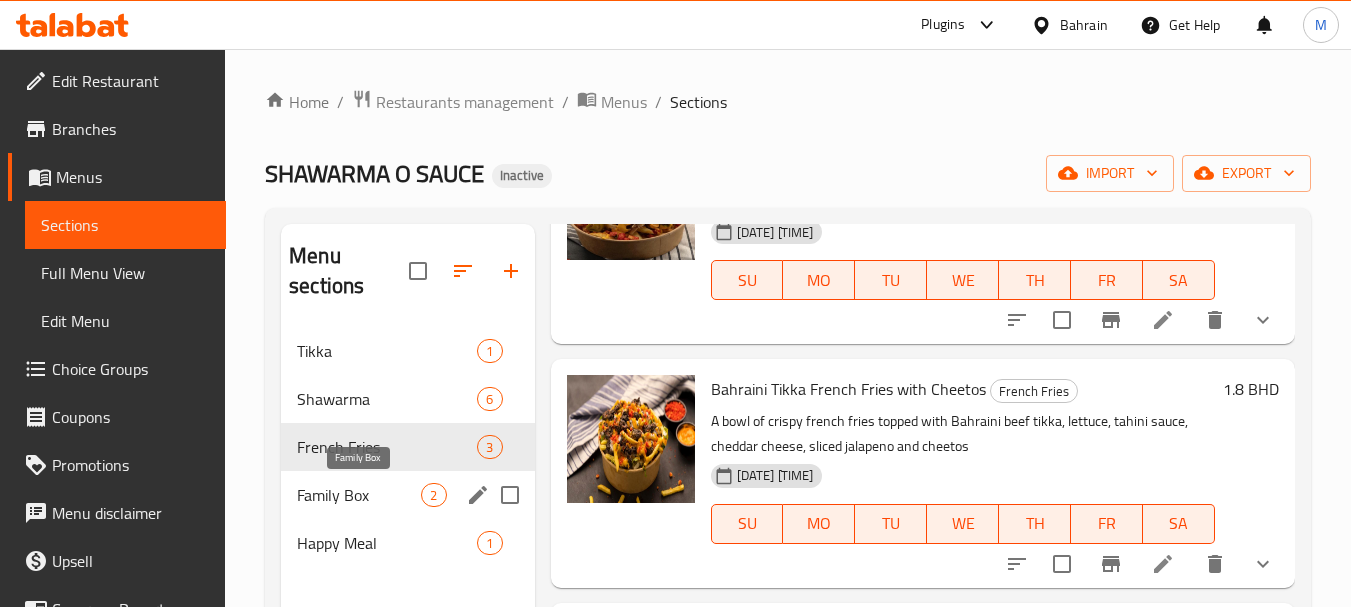 click on "Family Box" at bounding box center [359, 495] 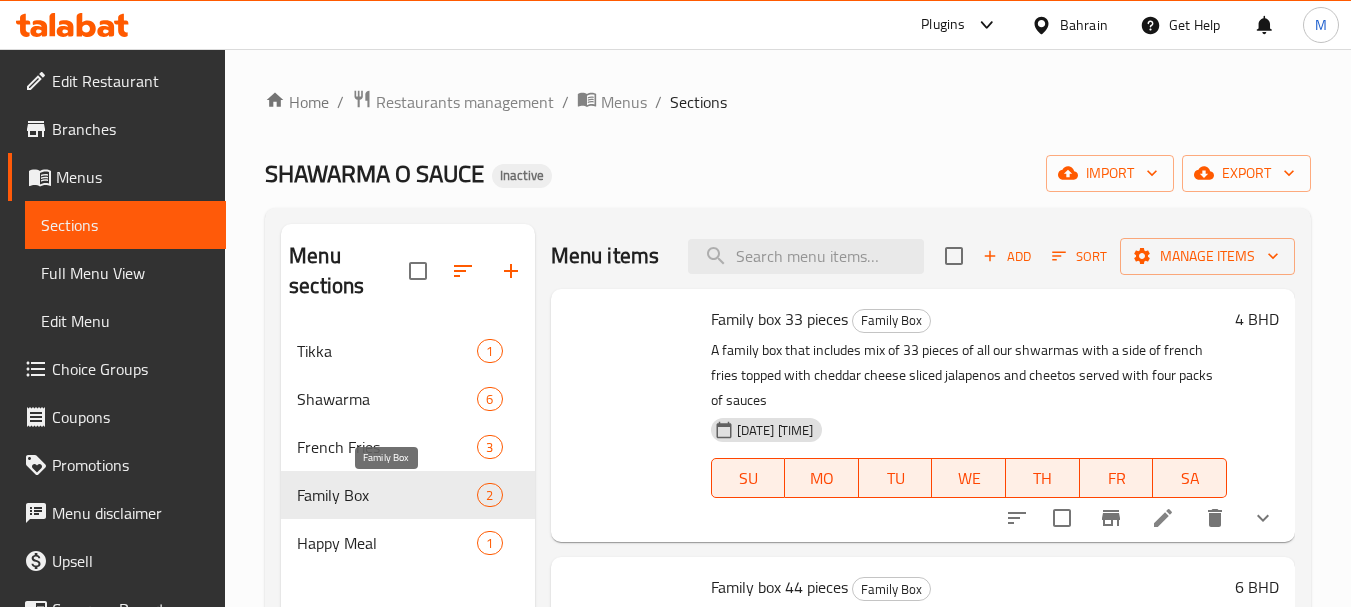 scroll, scrollTop: 10, scrollLeft: 0, axis: vertical 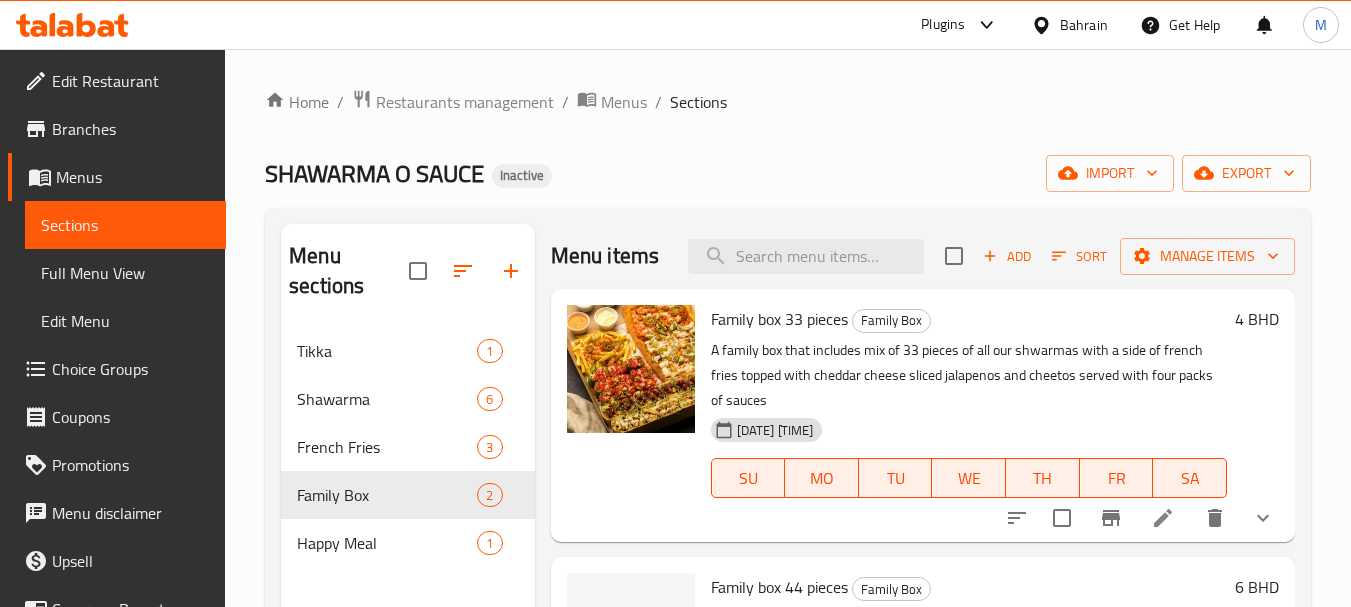 click on "Edit Restaurant" at bounding box center [131, 81] 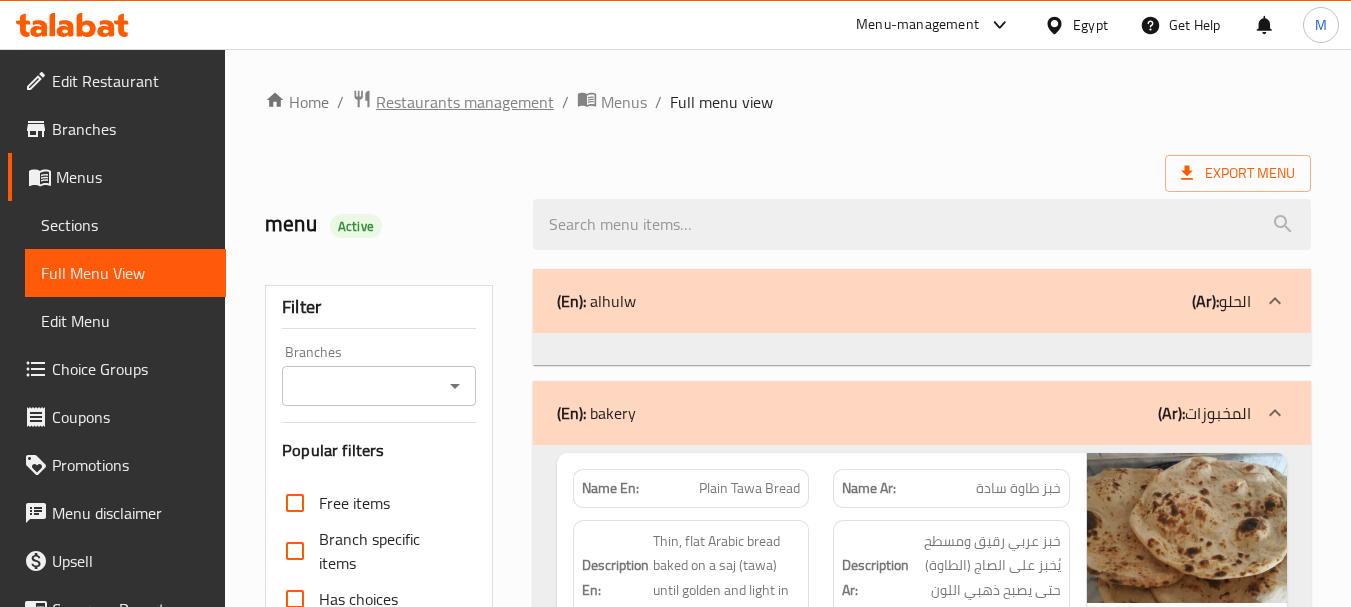 scroll, scrollTop: 0, scrollLeft: 0, axis: both 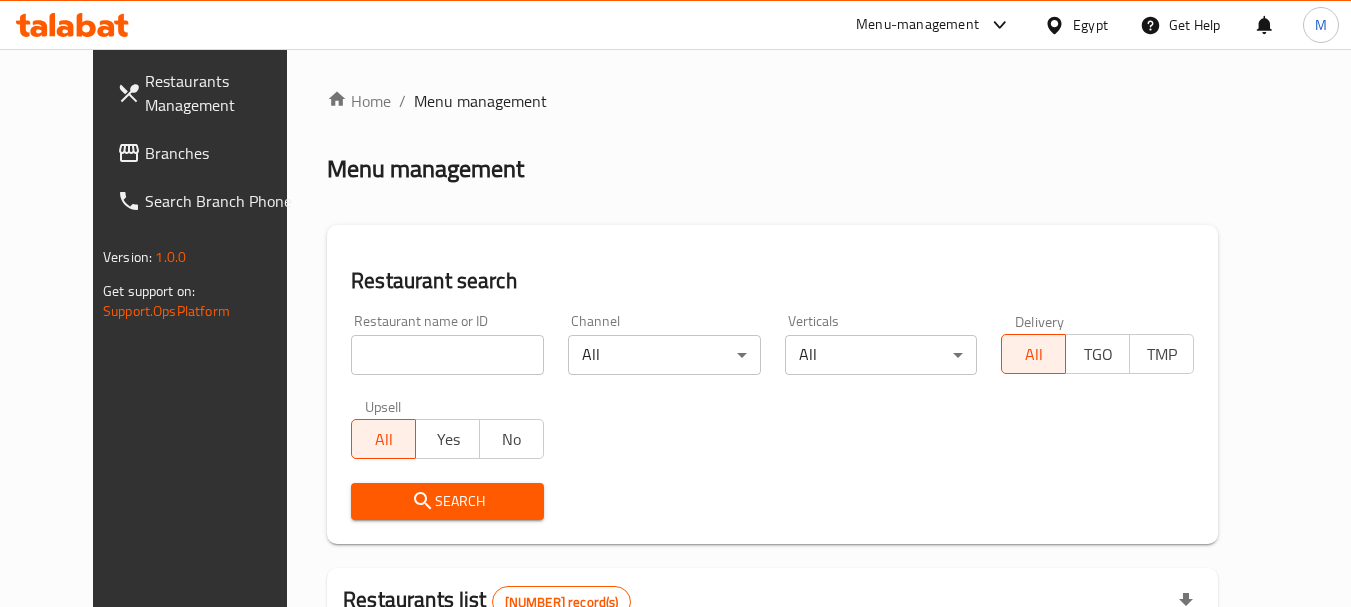 click on "Branches" at bounding box center [224, 153] 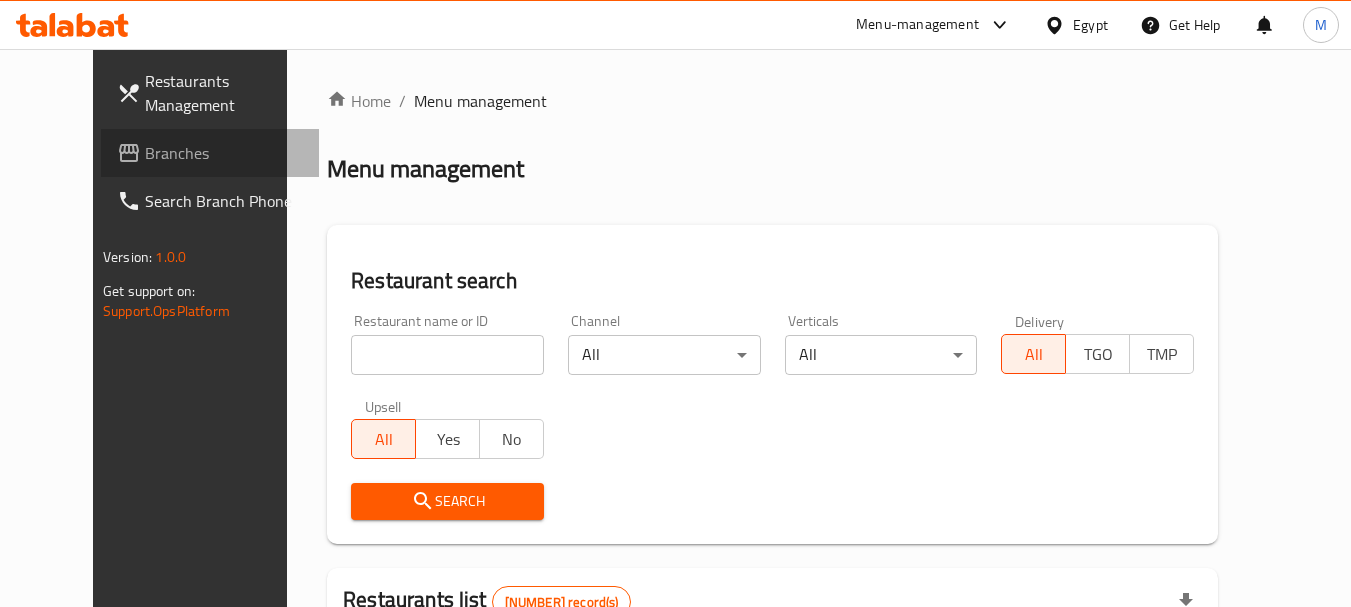 drag, startPoint x: 99, startPoint y: 156, endPoint x: 229, endPoint y: 84, distance: 148.60686 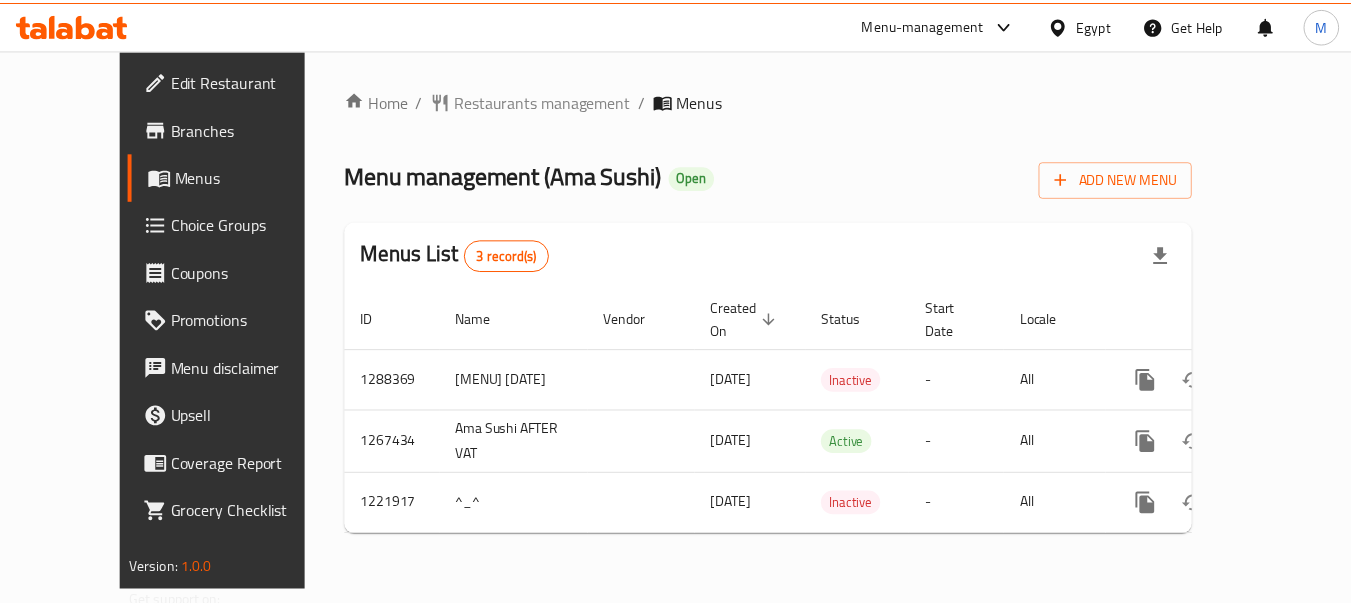 scroll, scrollTop: 0, scrollLeft: 0, axis: both 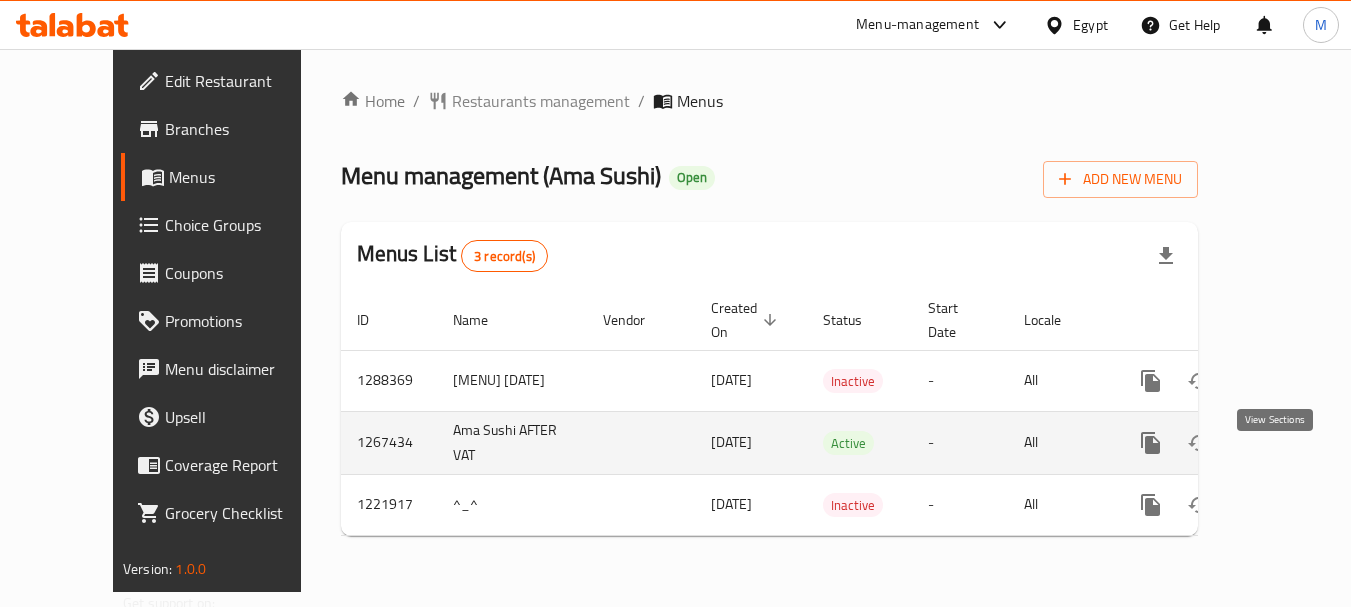 click 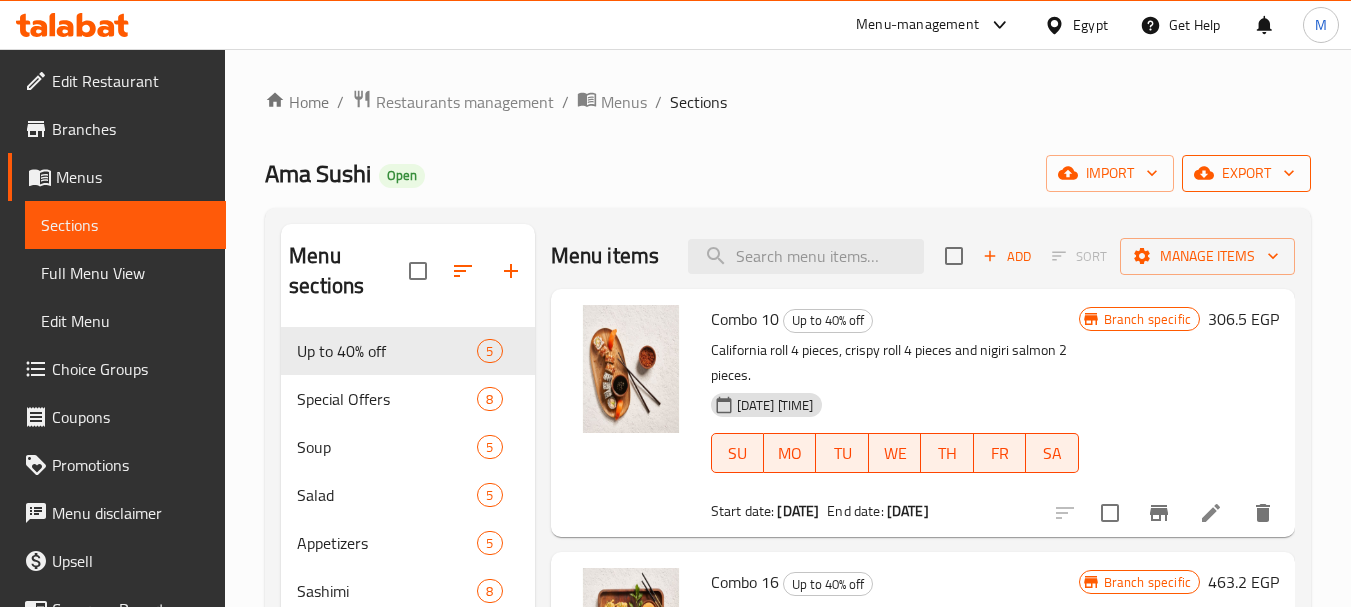 click on "export" at bounding box center [1246, 173] 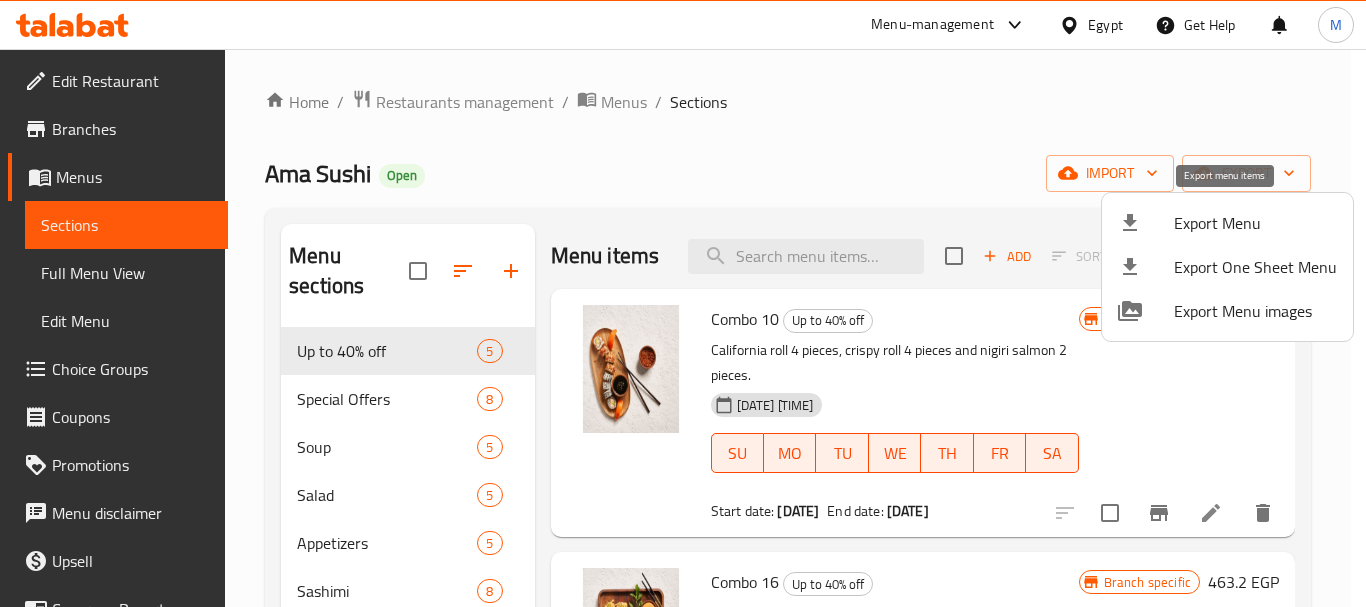click on "Export Menu" at bounding box center [1255, 223] 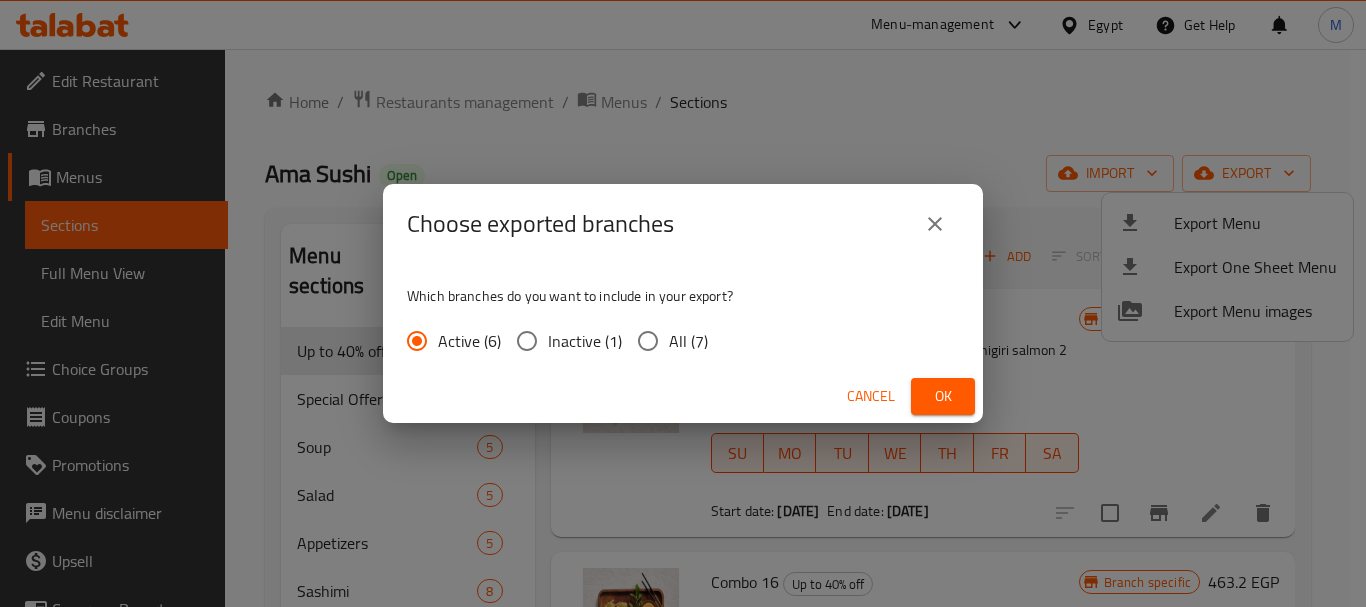 click on "All (7)" at bounding box center [688, 341] 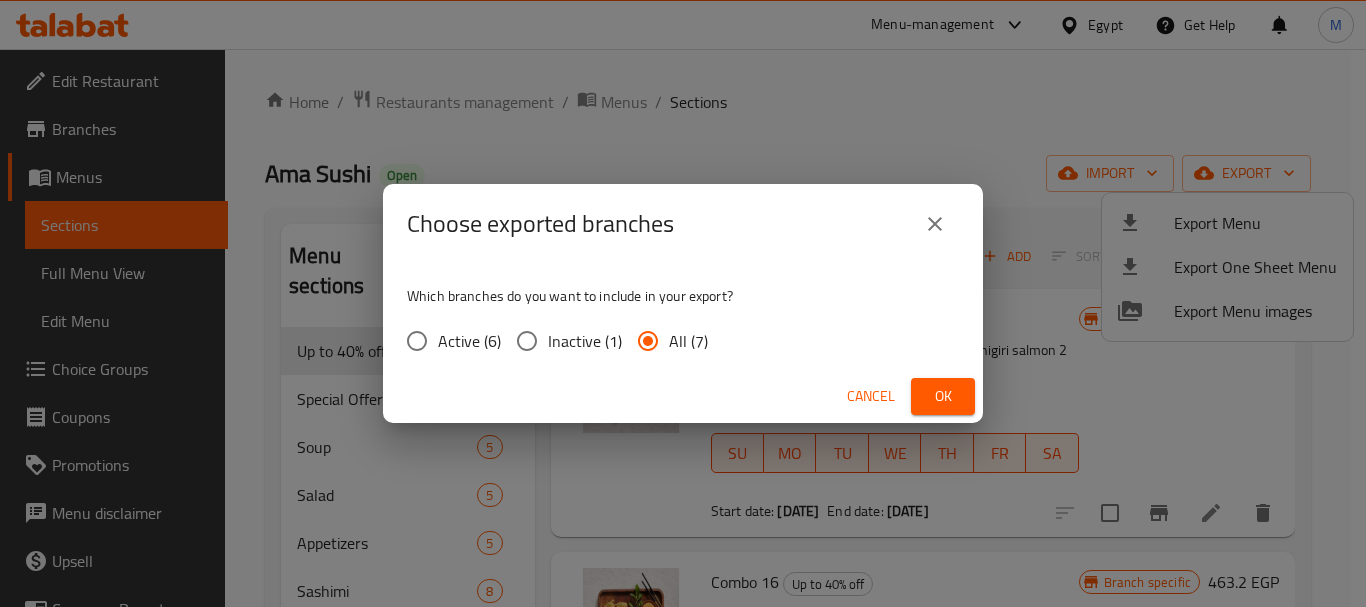 click on "Cancel Ok" at bounding box center [683, 396] 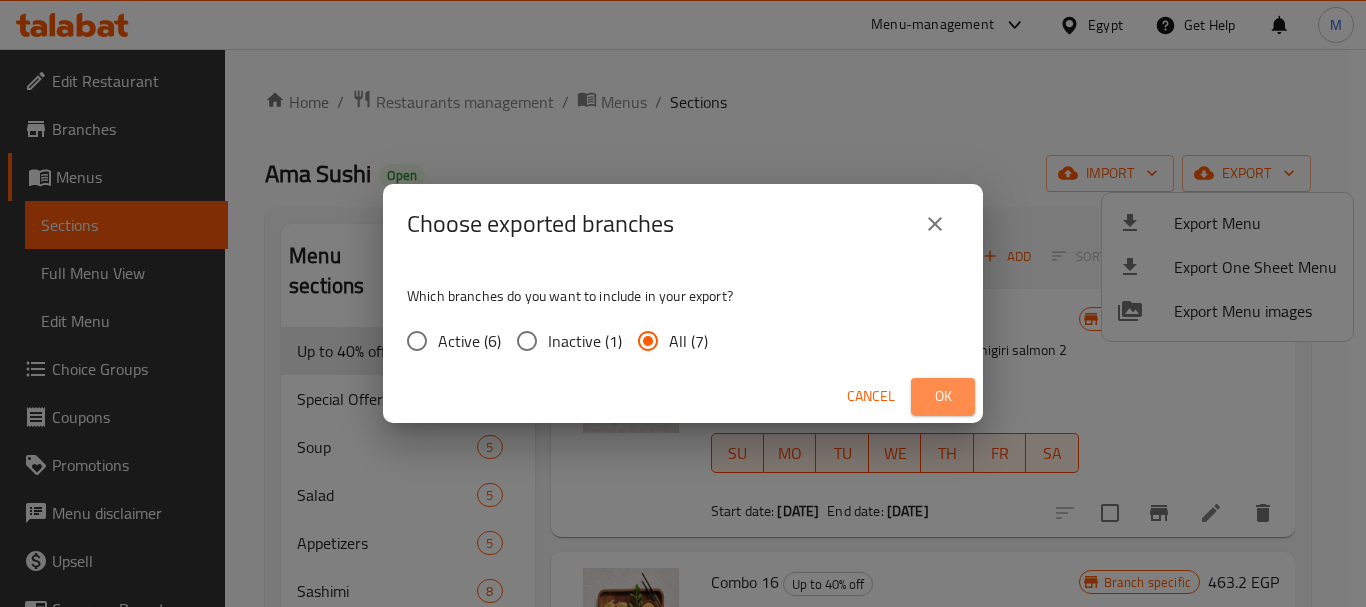 click on "Ok" at bounding box center (943, 396) 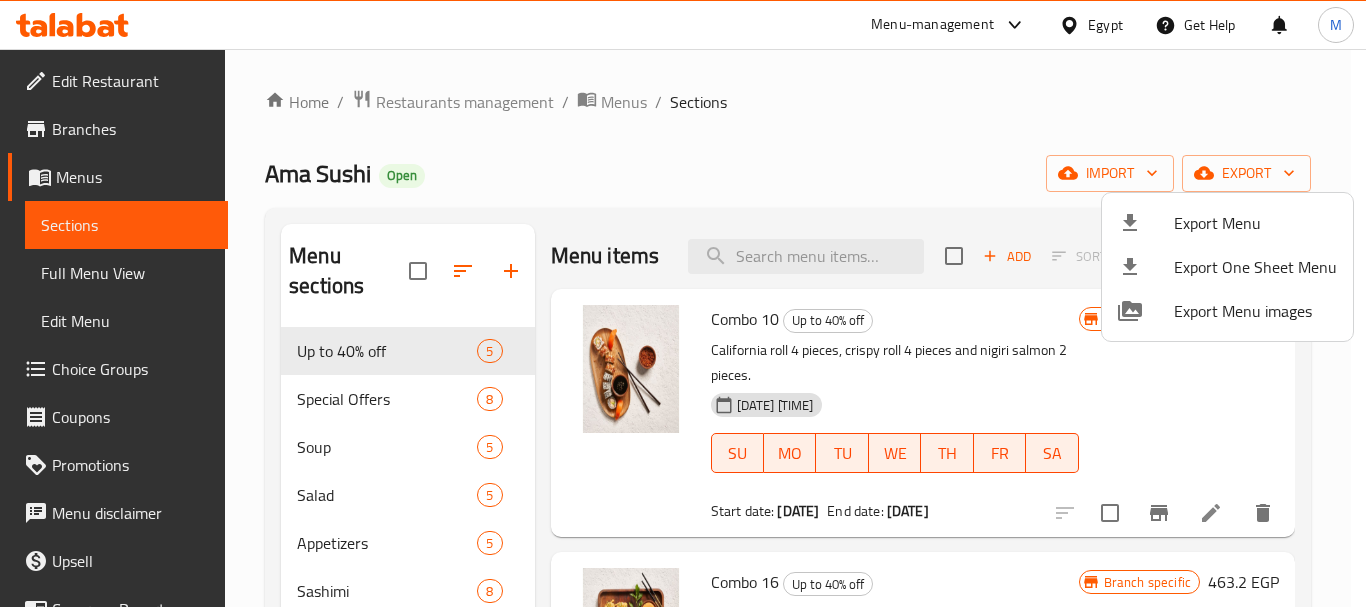 drag, startPoint x: 773, startPoint y: 141, endPoint x: 741, endPoint y: 1, distance: 143.61058 